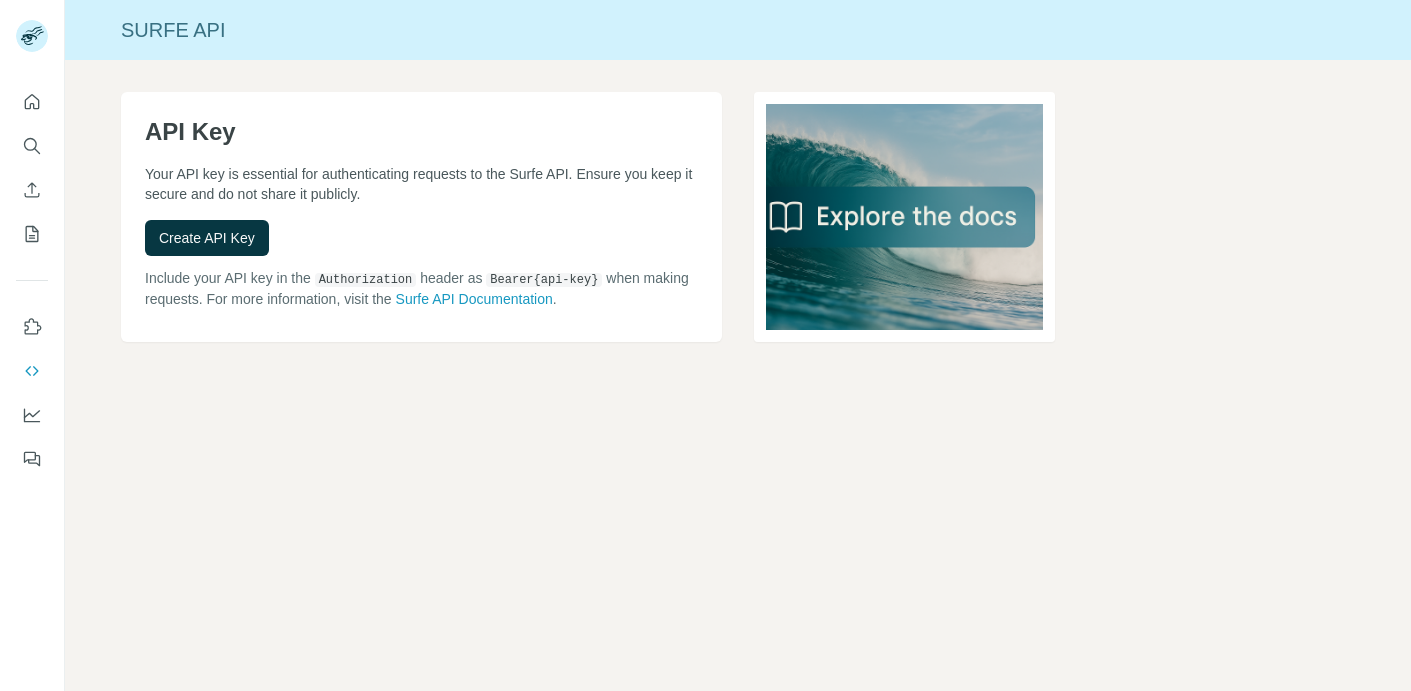 scroll, scrollTop: 0, scrollLeft: 0, axis: both 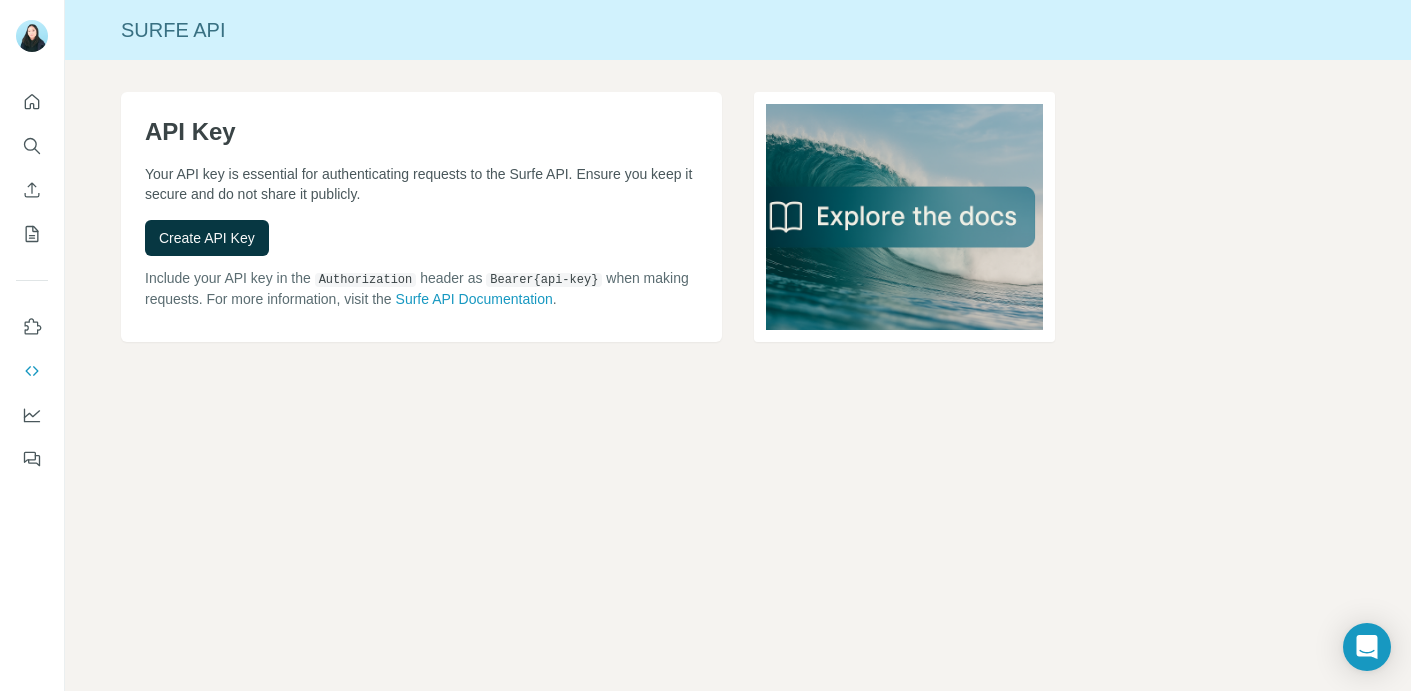 click on "API Key Your API key is essential for authenticating requests to the Surfe API. Ensure you keep it secure and do not share it publicly. Create API Key Include your API key in the   Authorization   header as   Bearer  {api-key}   when making requests. For more information, visit the   Surfe API Documentation ." at bounding box center [738, 249] 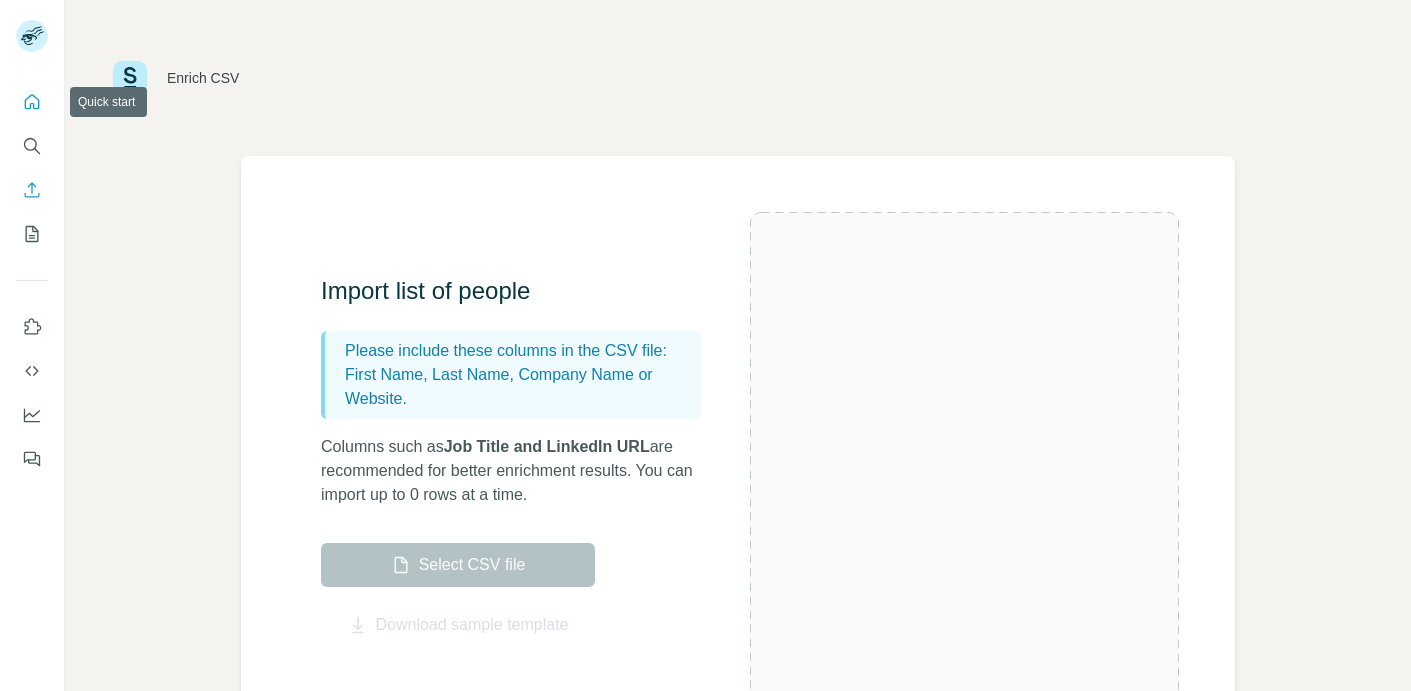 scroll, scrollTop: 0, scrollLeft: 0, axis: both 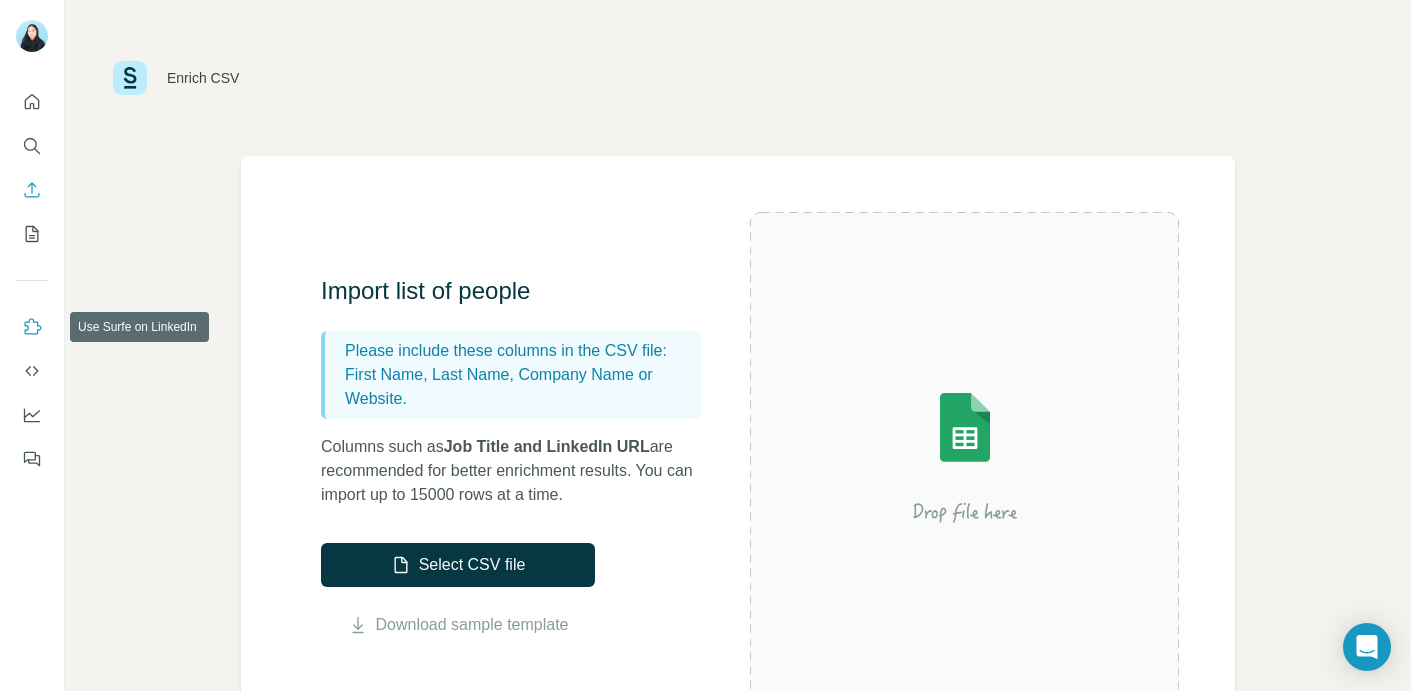 click 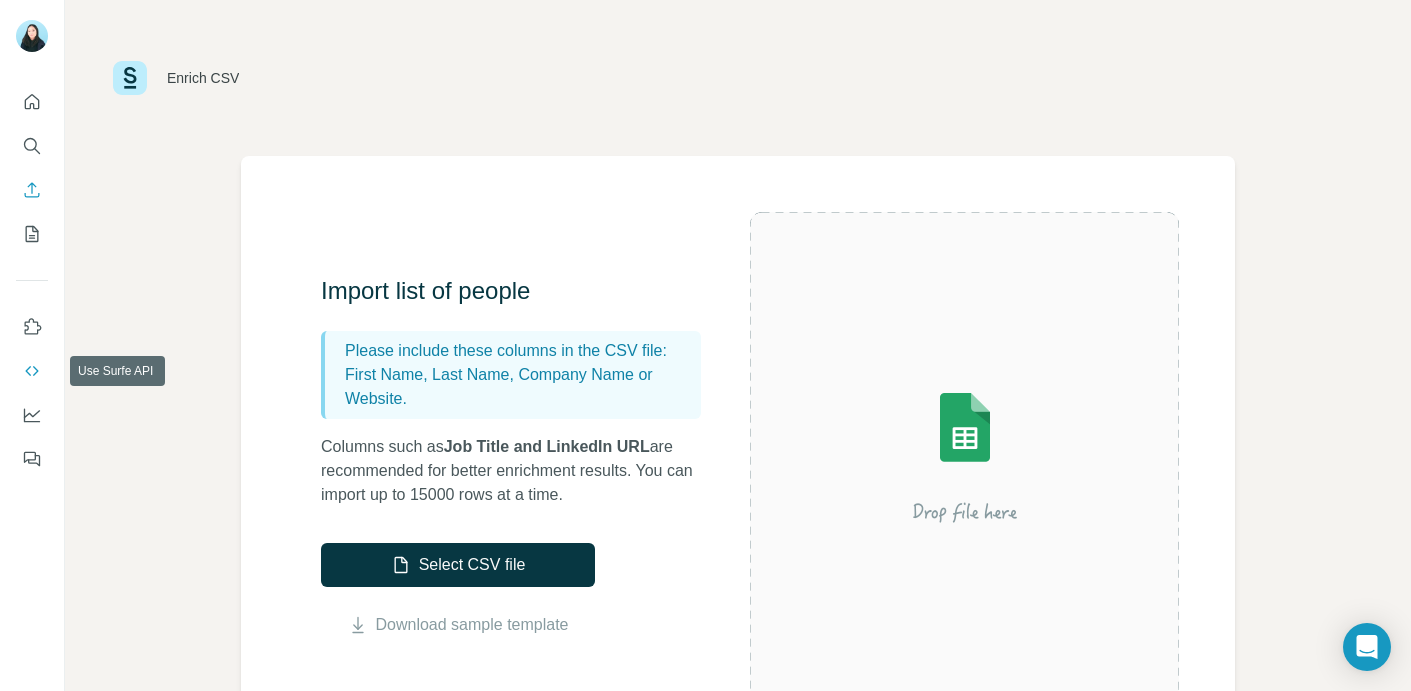 click at bounding box center (32, 371) 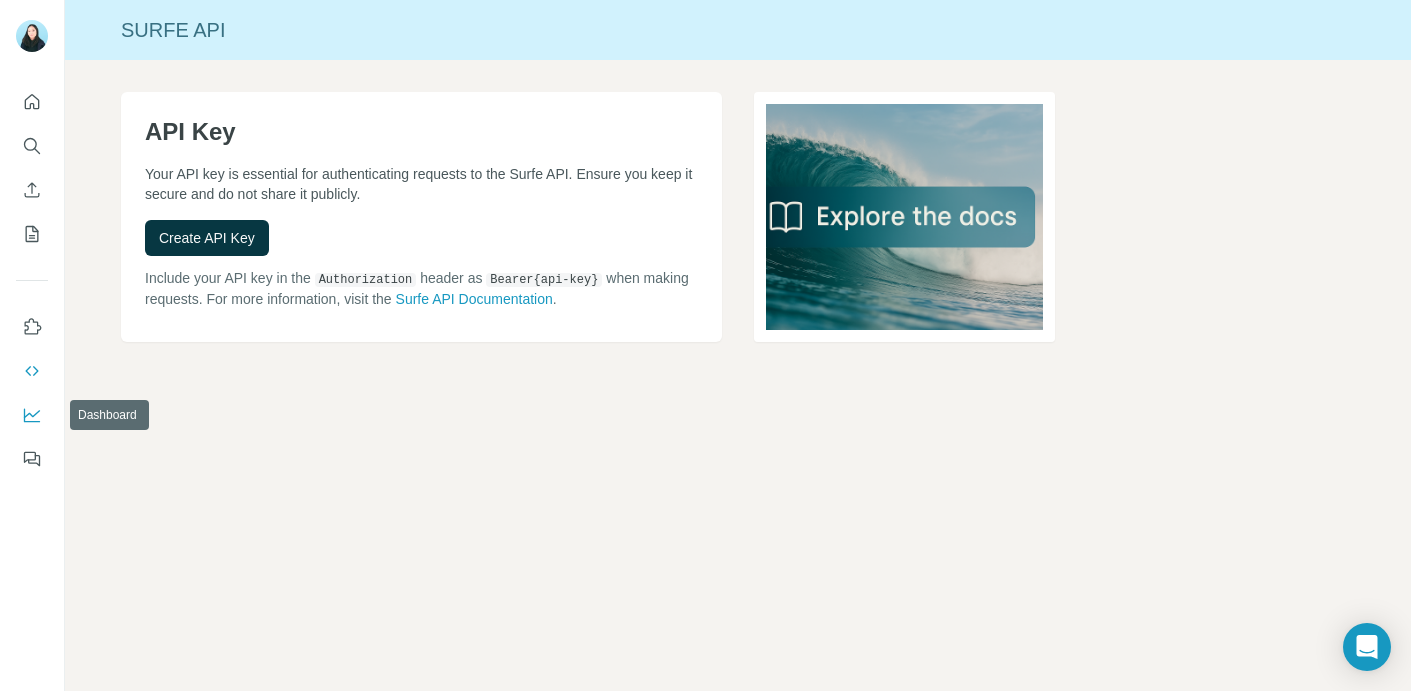 click 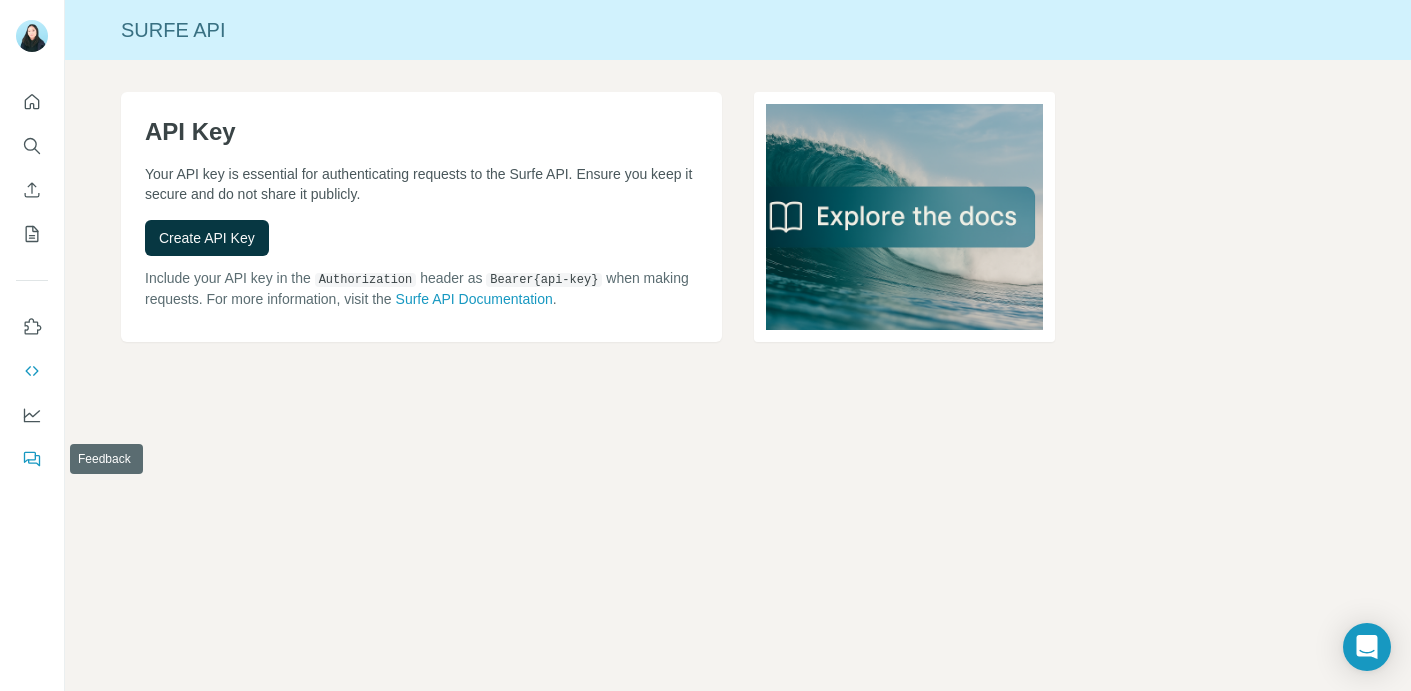 click 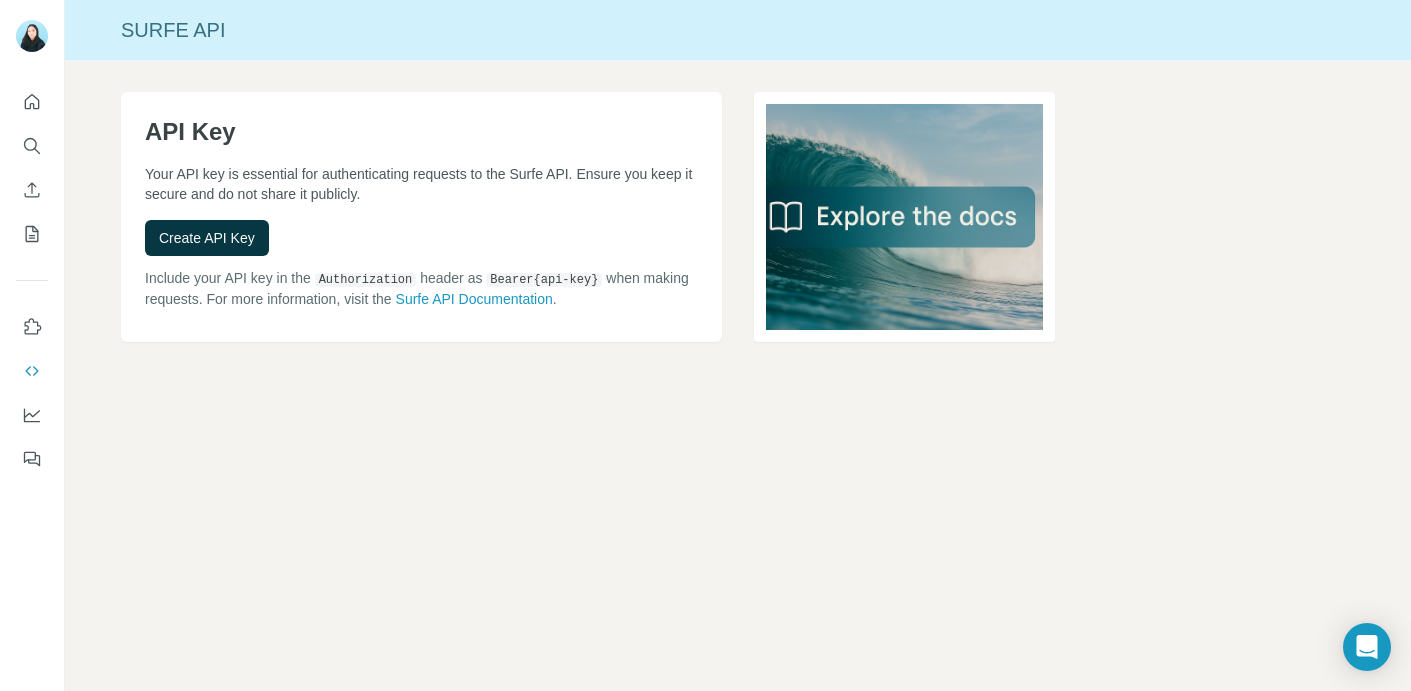 click at bounding box center [32, 274] 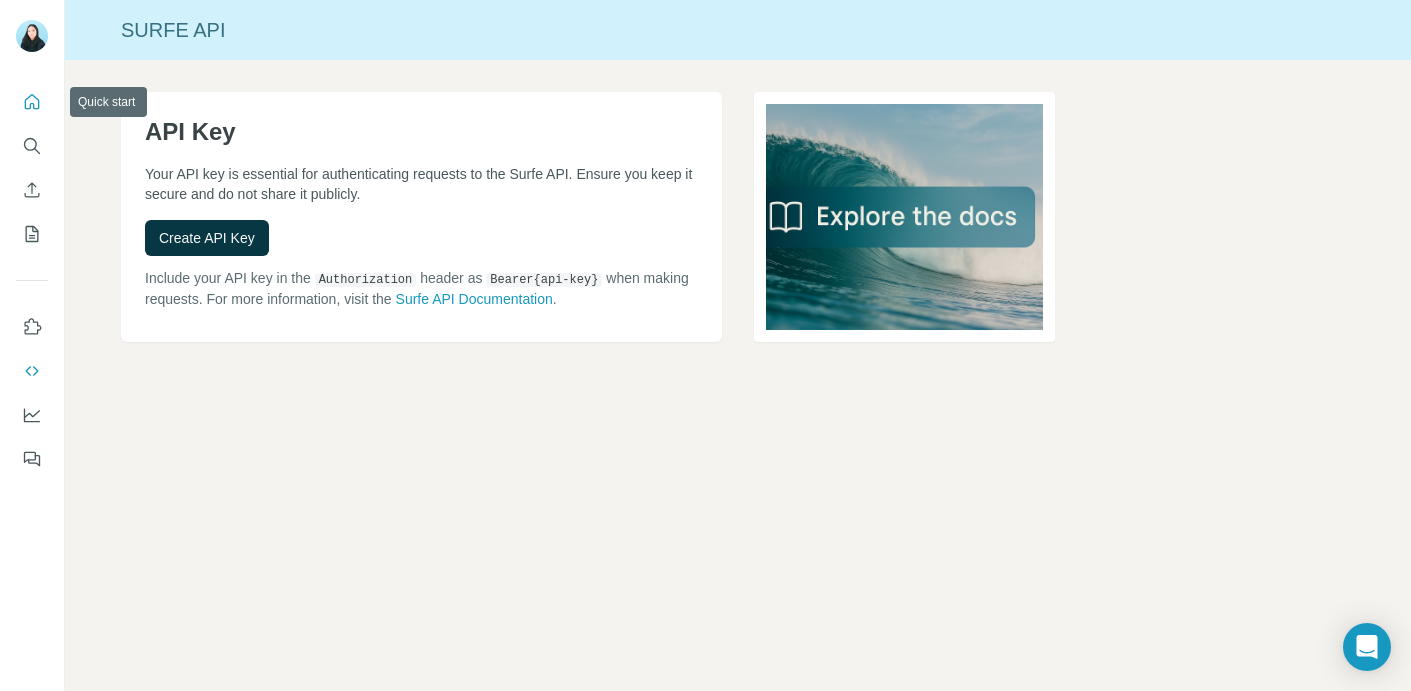 click 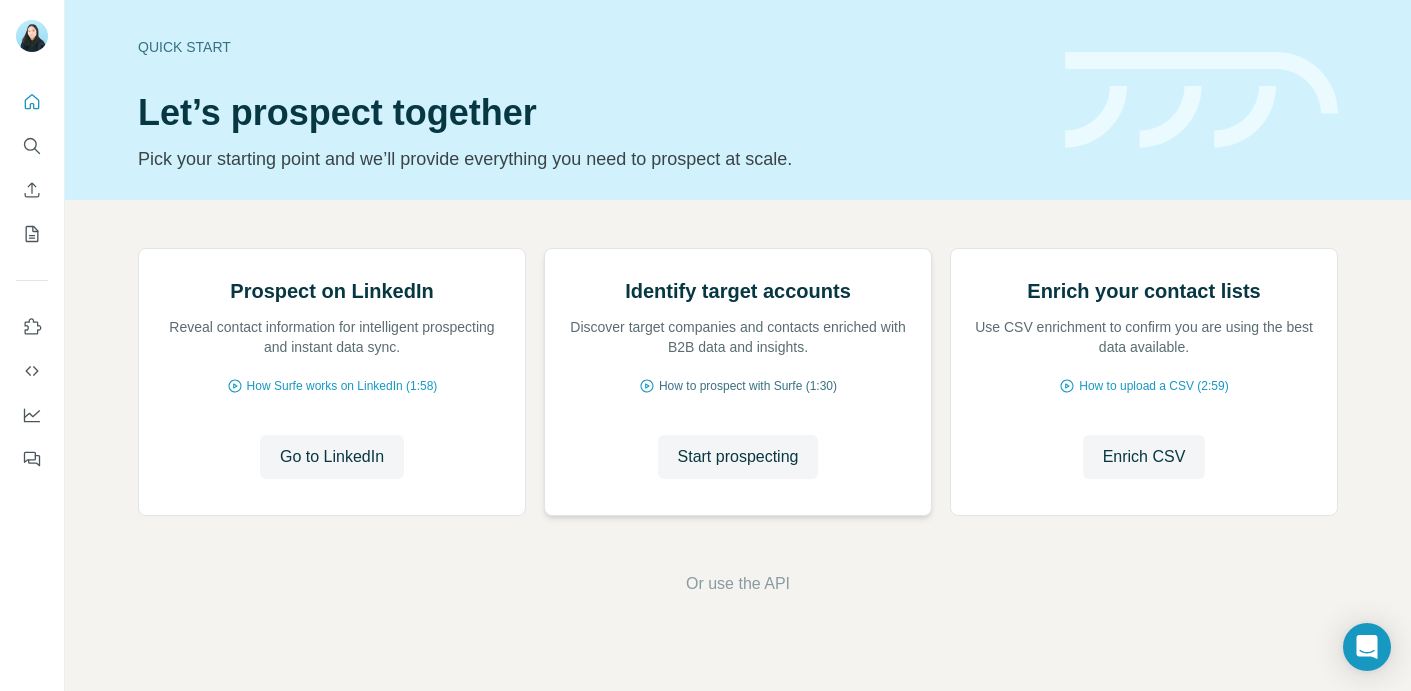 scroll, scrollTop: 0, scrollLeft: 0, axis: both 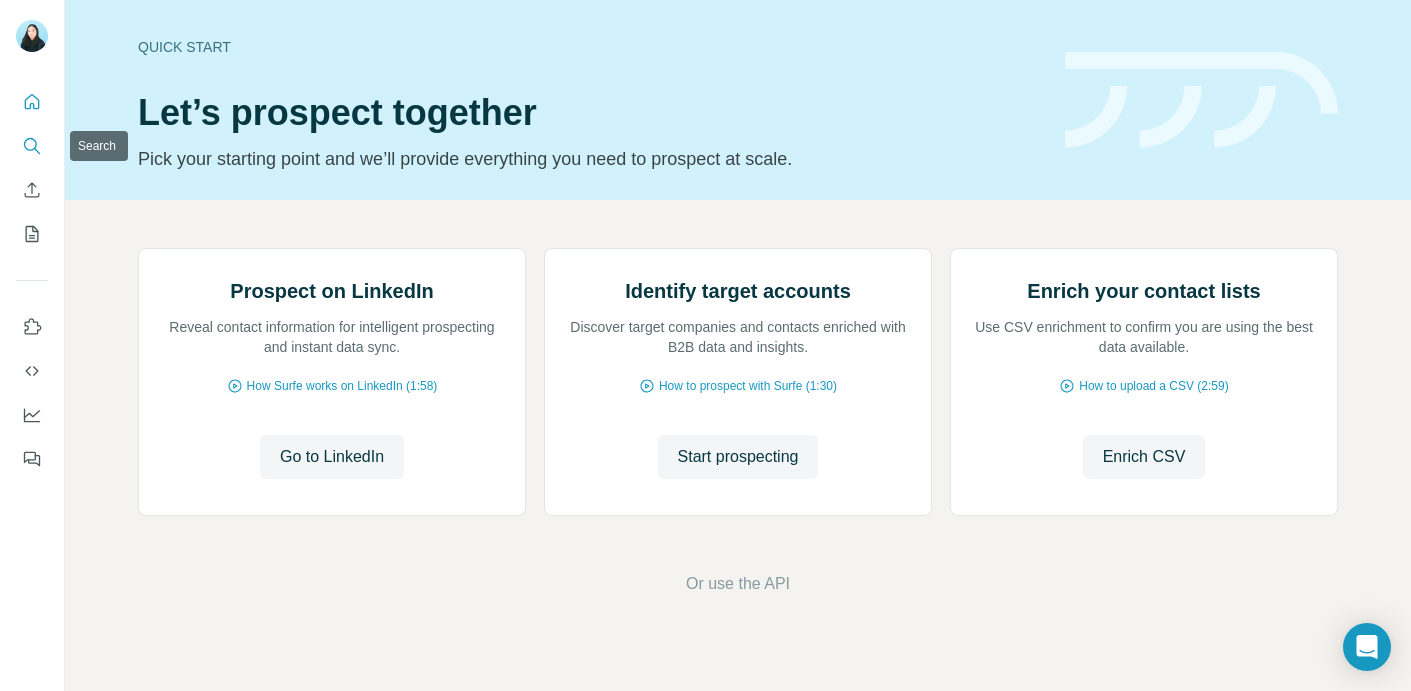 click at bounding box center [32, 146] 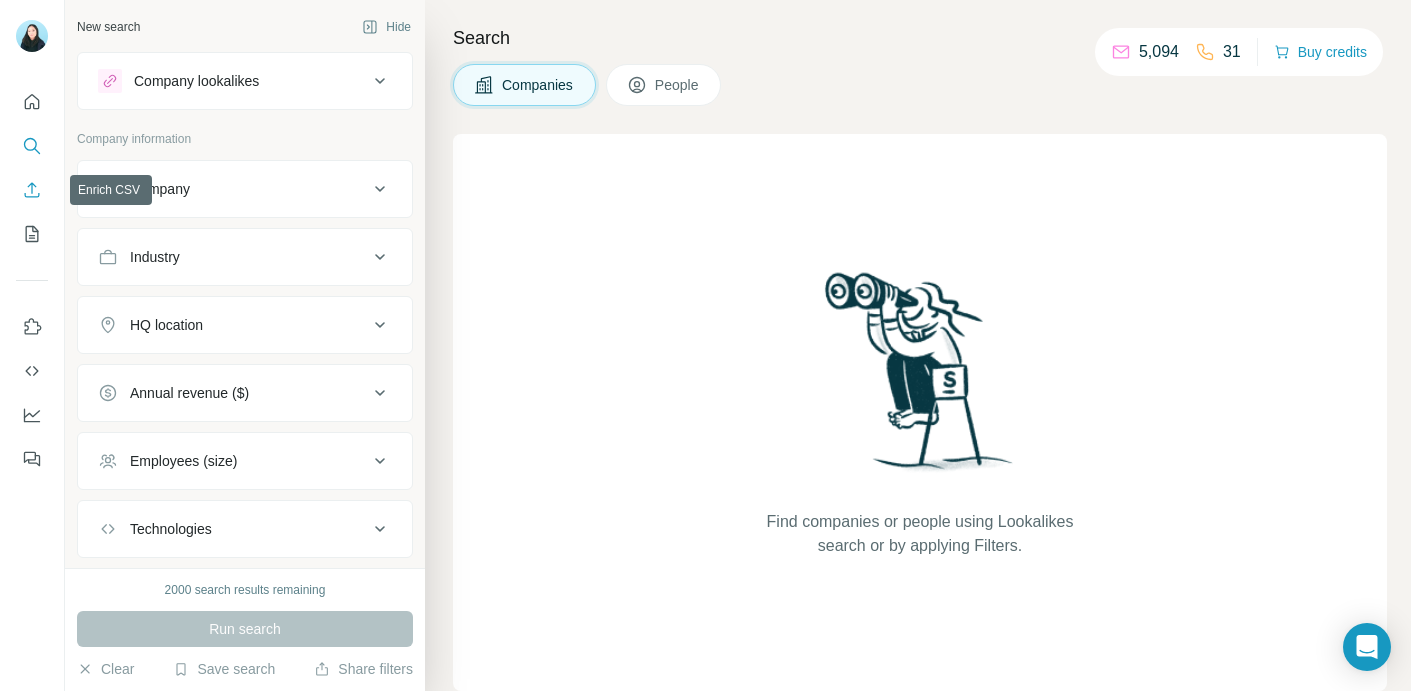 click at bounding box center (32, 190) 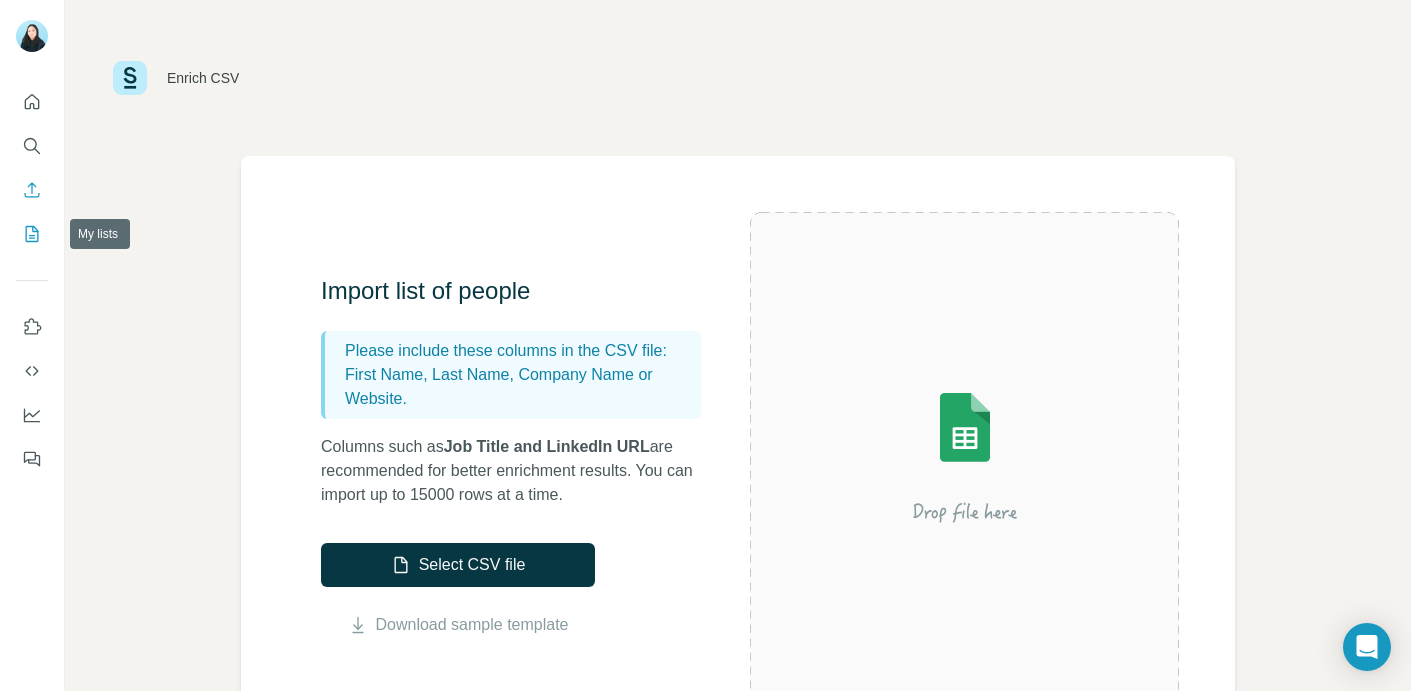 click 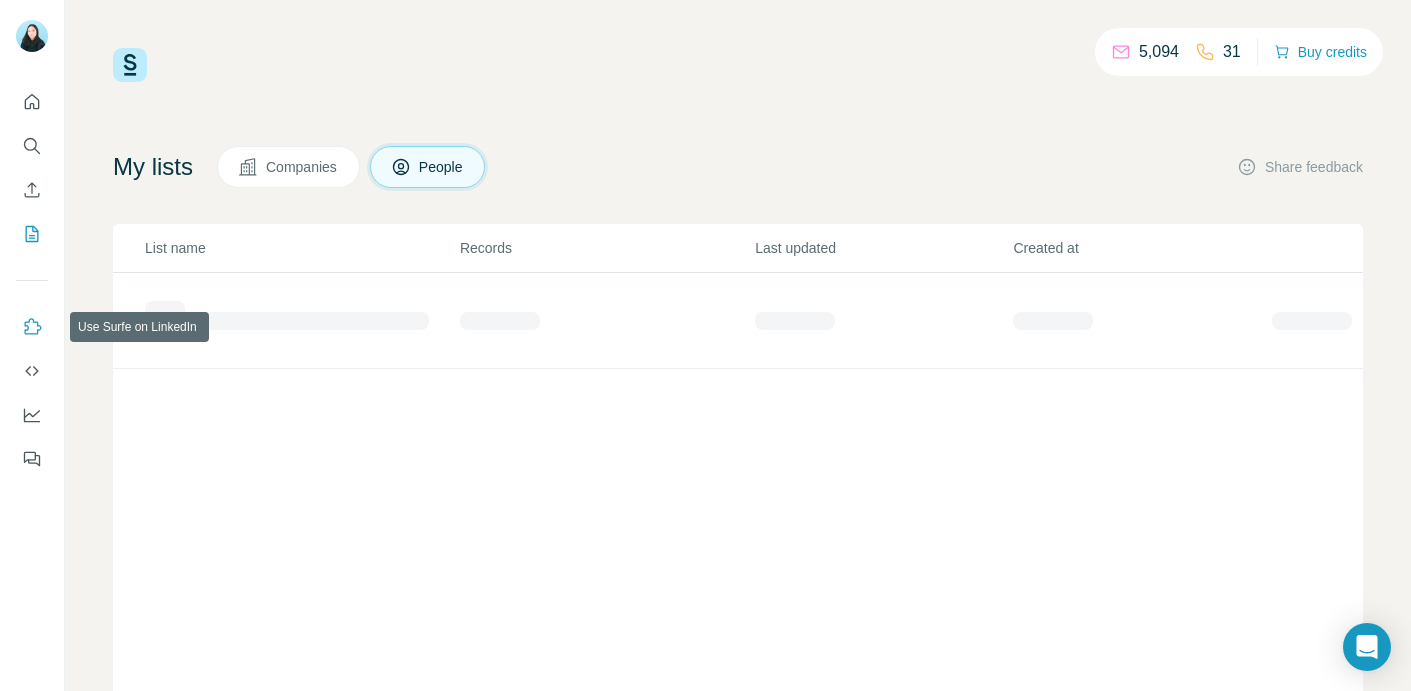 click 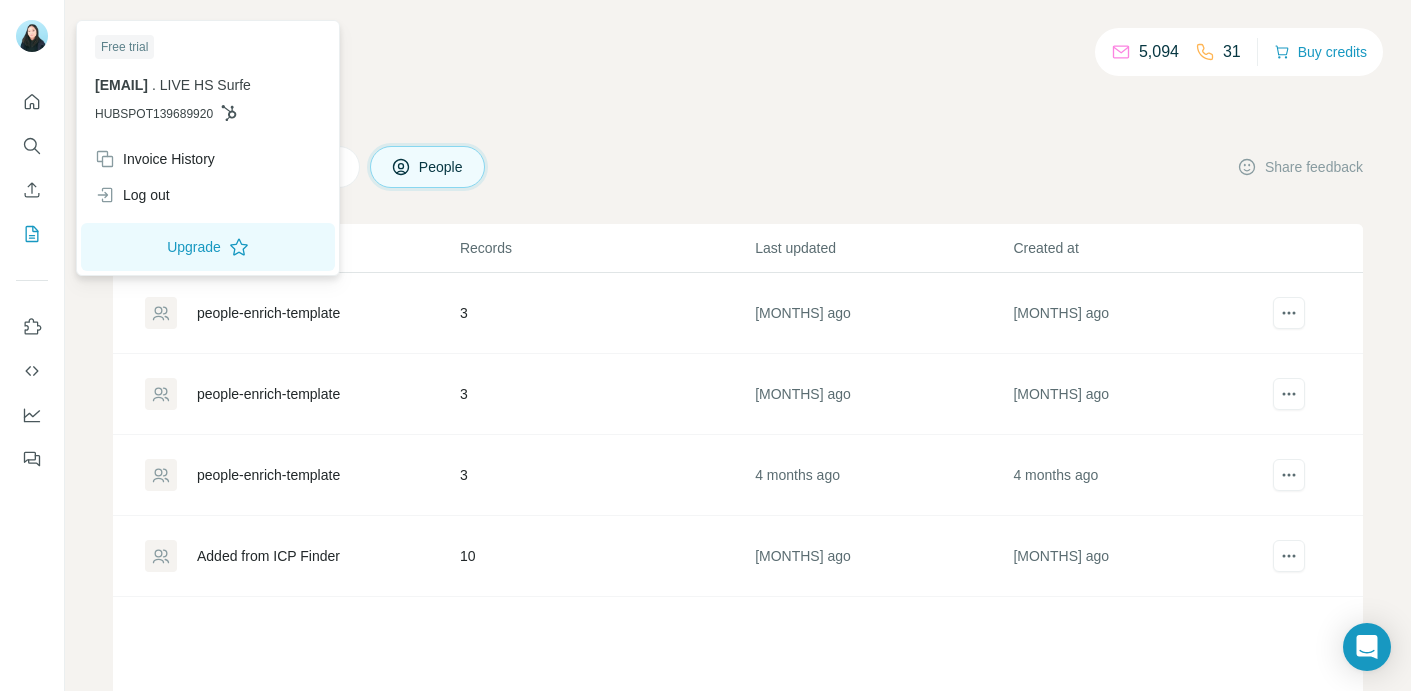 click at bounding box center [32, 36] 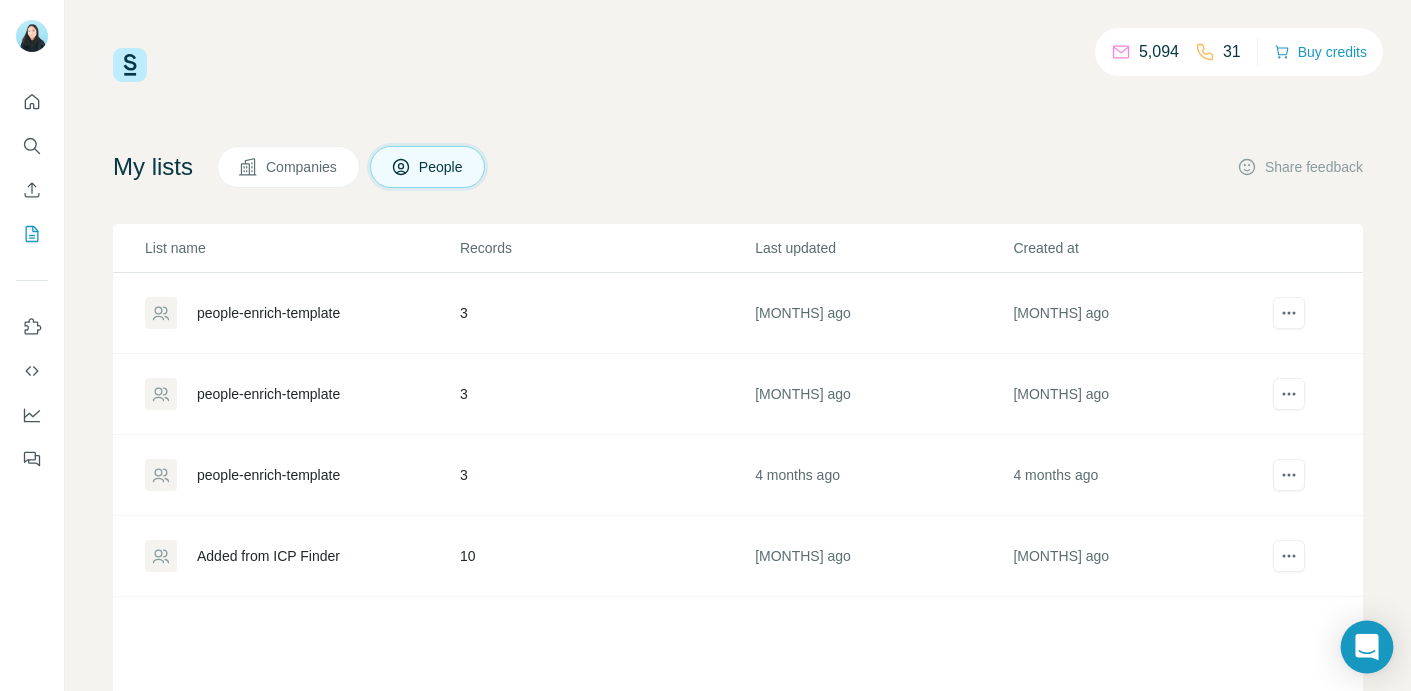 click at bounding box center [1367, 647] 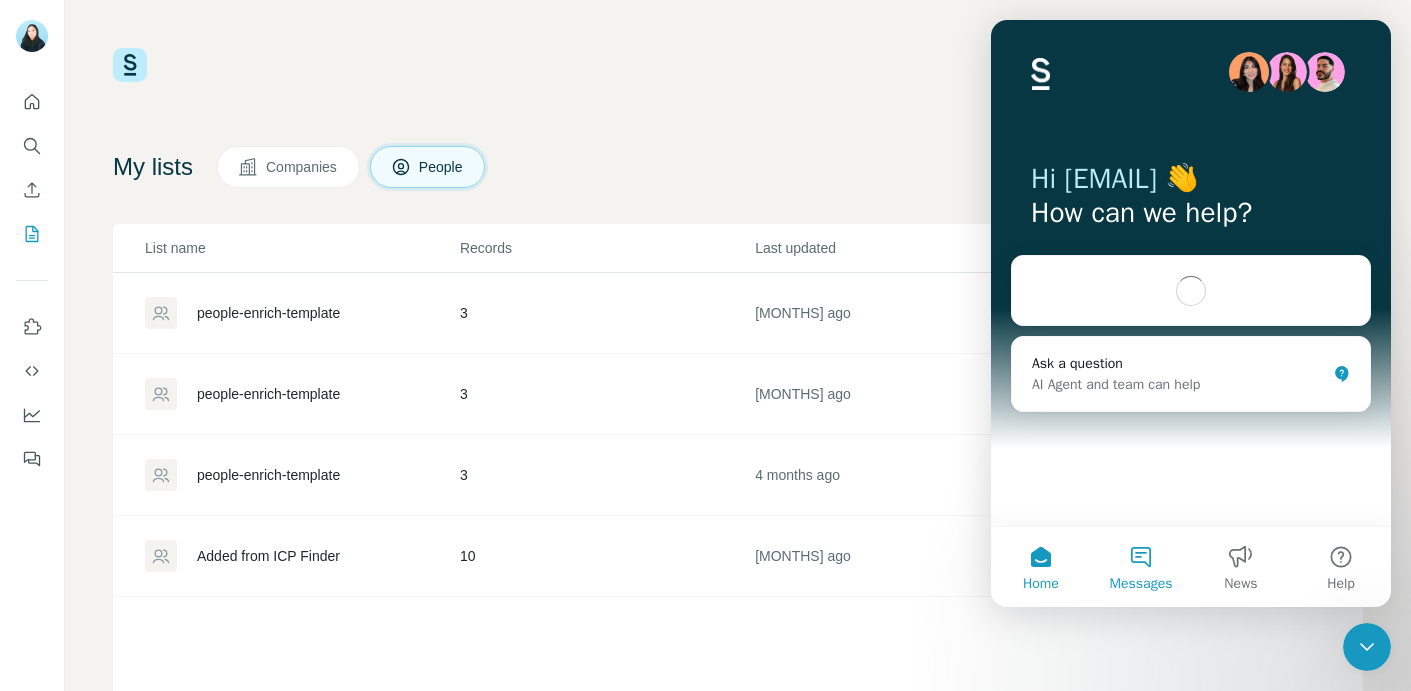 scroll, scrollTop: 0, scrollLeft: 0, axis: both 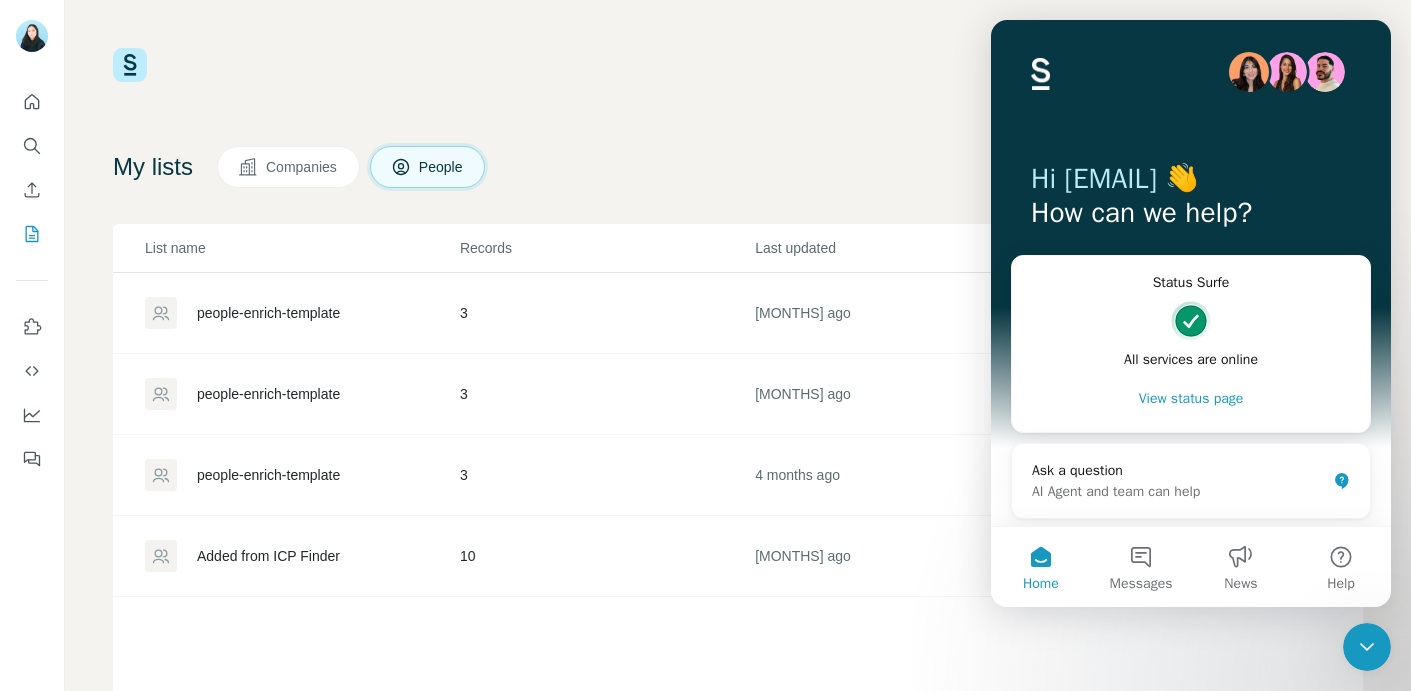 click 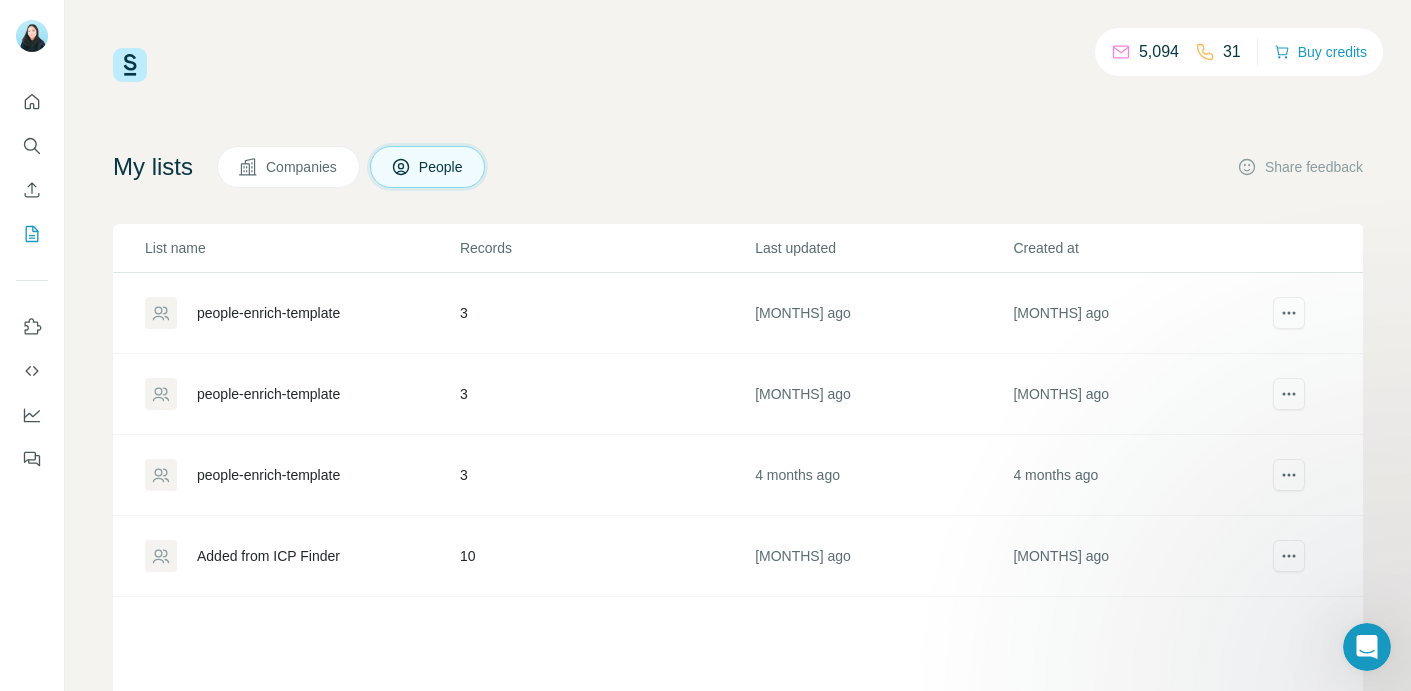 scroll, scrollTop: 0, scrollLeft: 0, axis: both 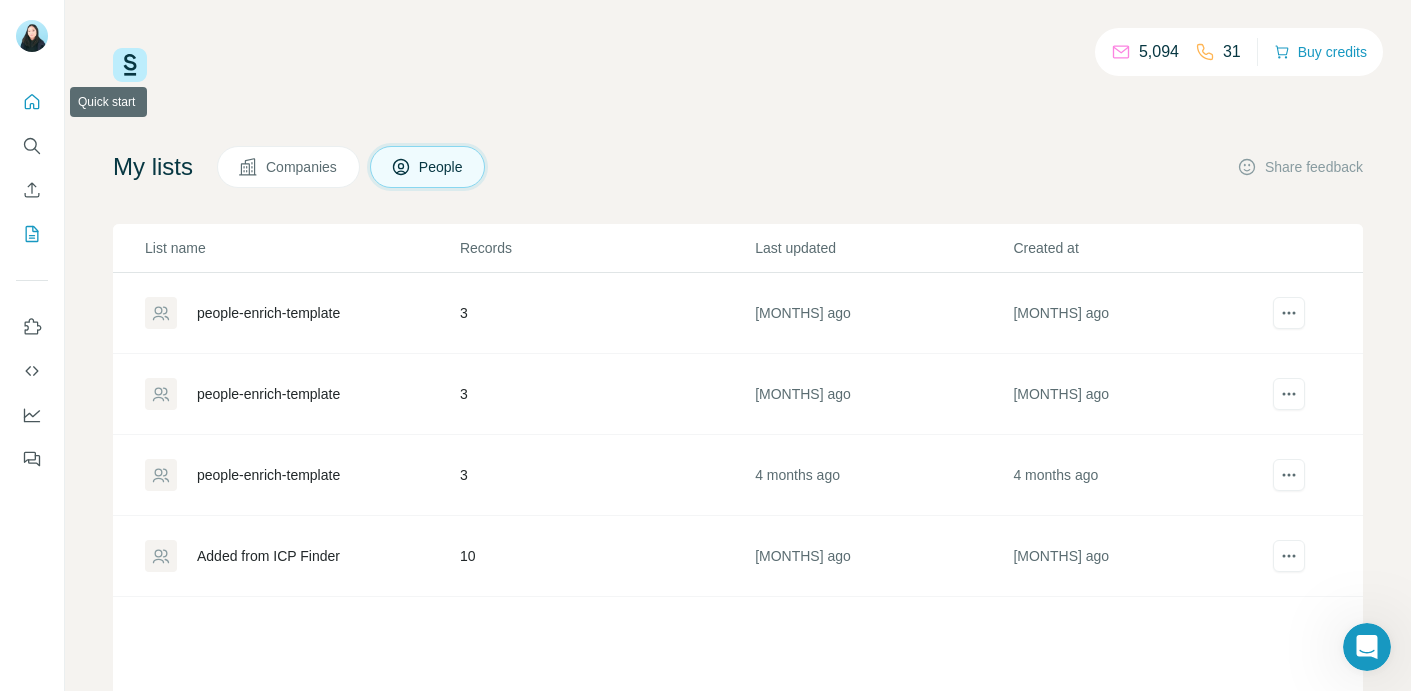 click at bounding box center [32, 102] 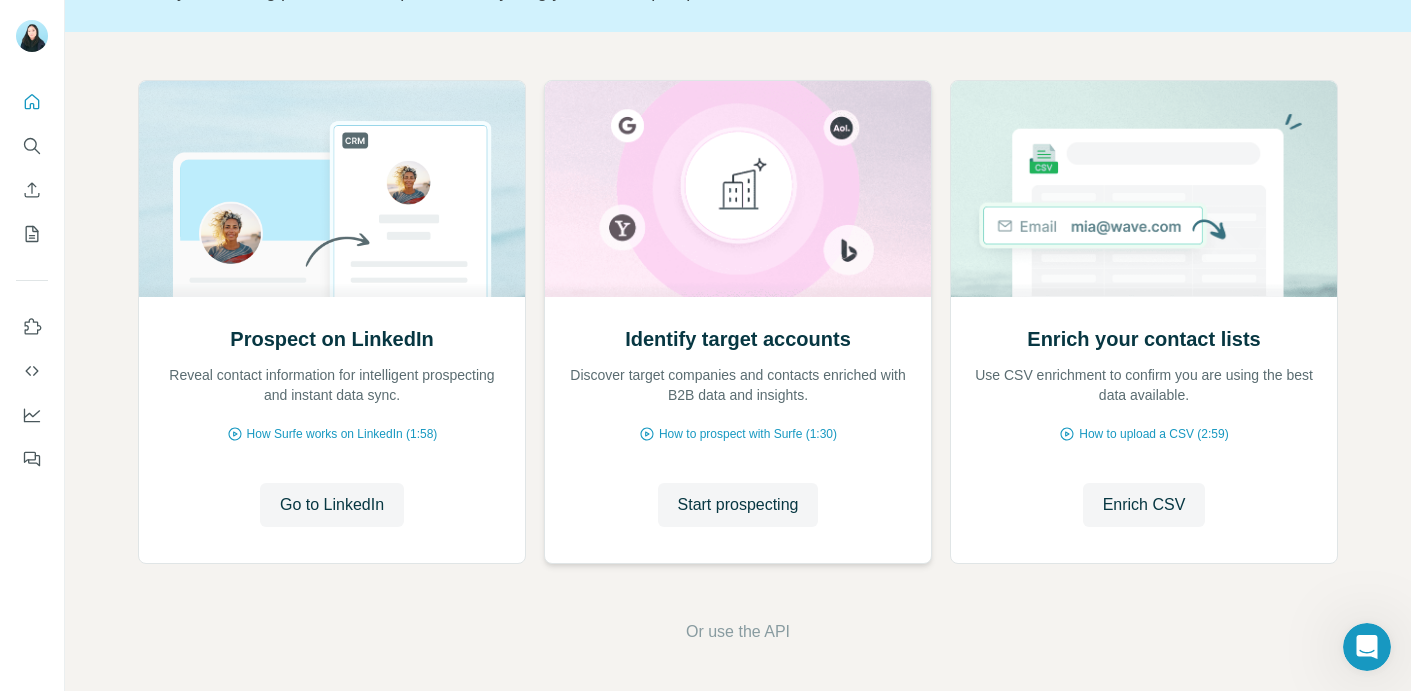 scroll, scrollTop: 169, scrollLeft: 0, axis: vertical 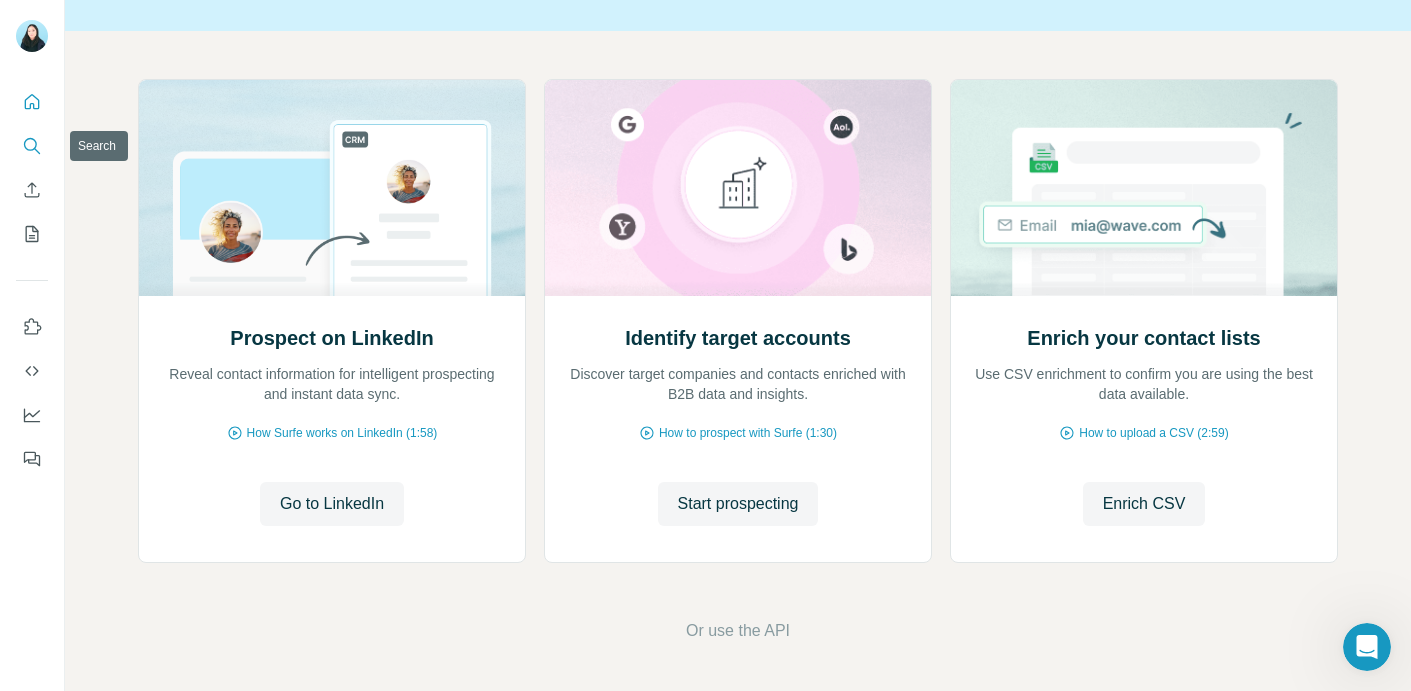 click at bounding box center (32, 146) 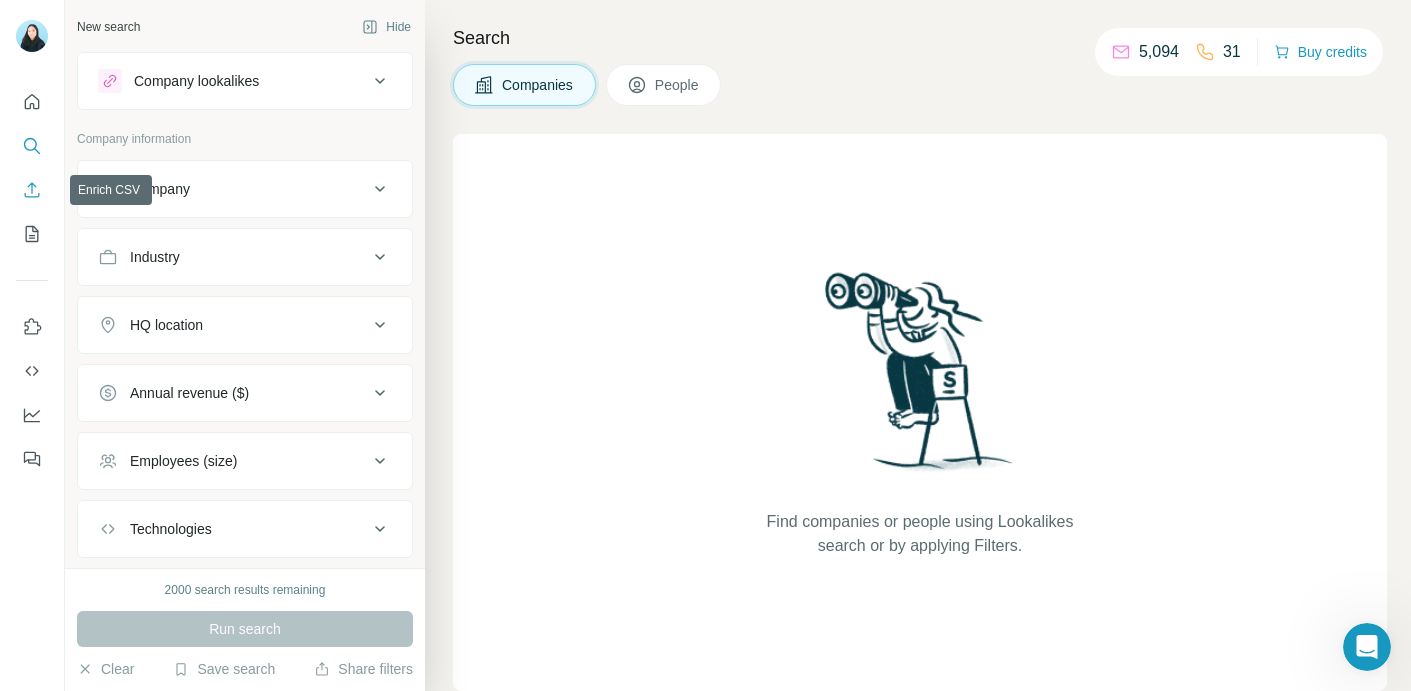 click 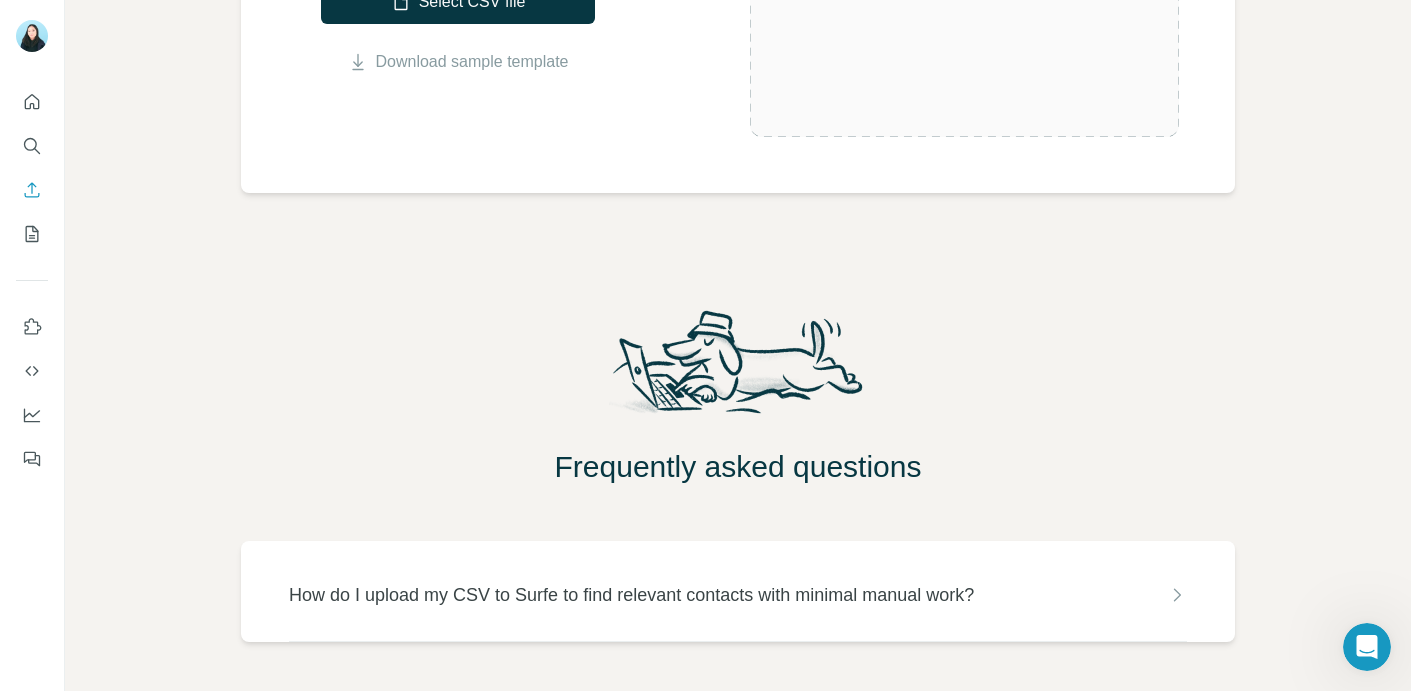 scroll, scrollTop: 631, scrollLeft: 0, axis: vertical 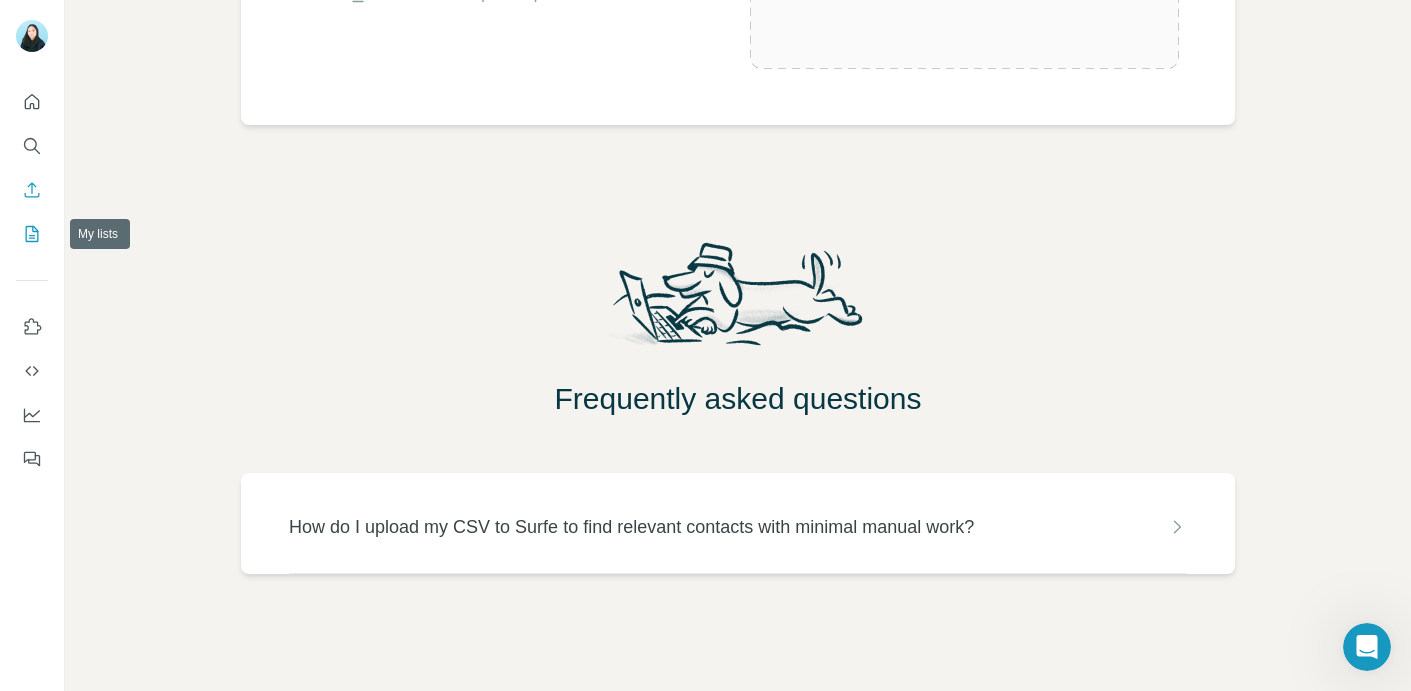 click at bounding box center [32, 234] 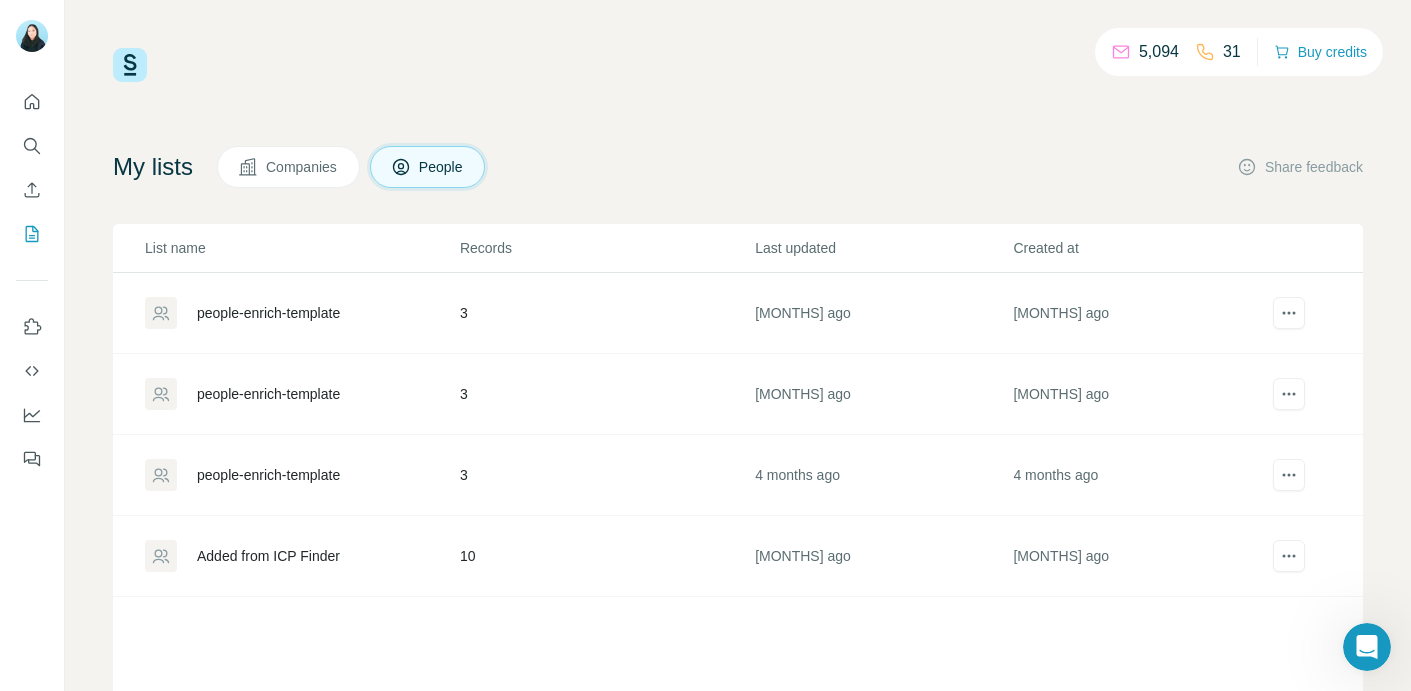 scroll, scrollTop: 121, scrollLeft: 0, axis: vertical 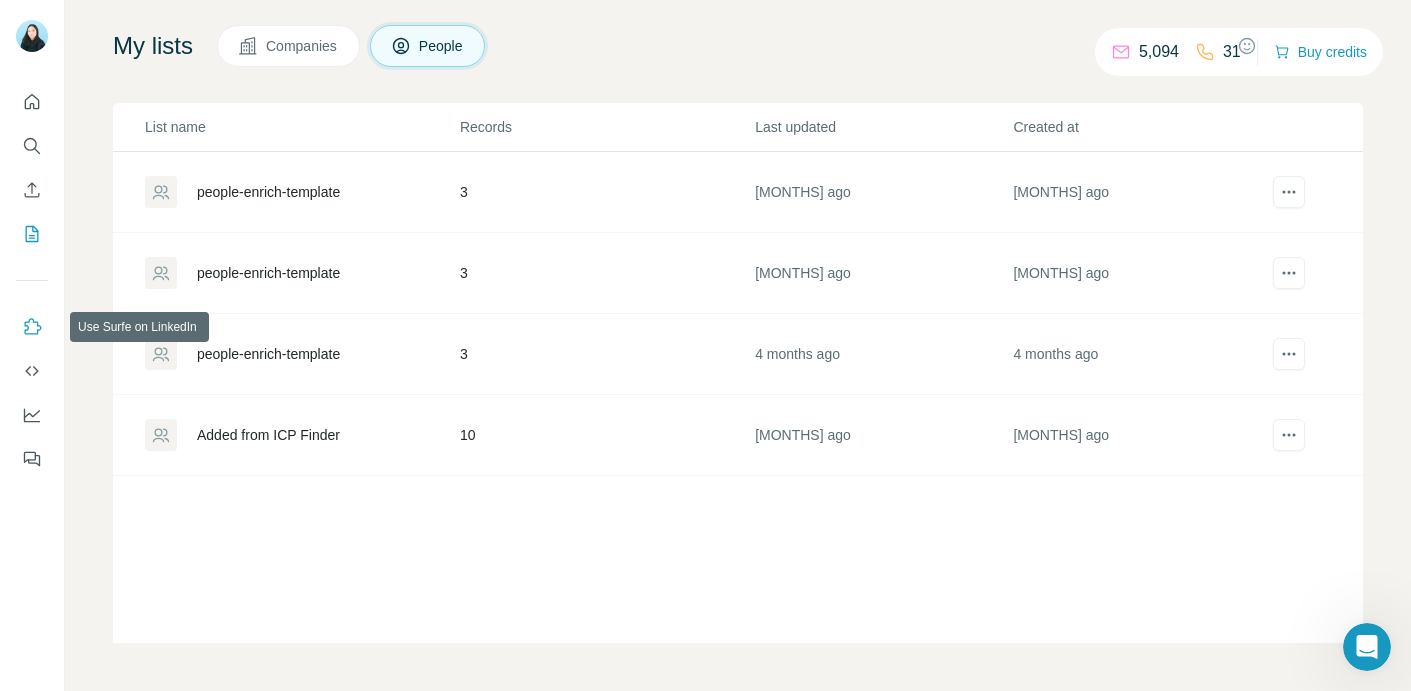 click 